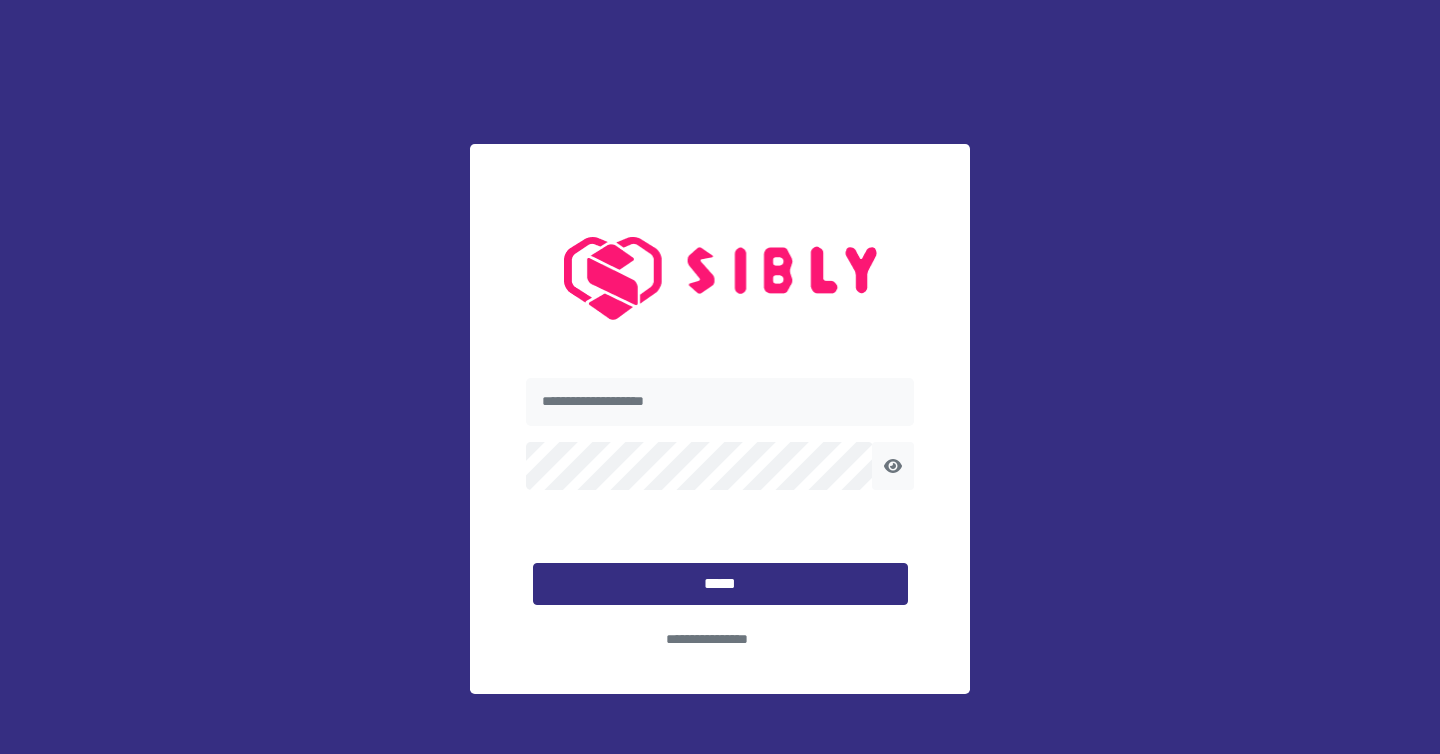 scroll, scrollTop: 0, scrollLeft: 0, axis: both 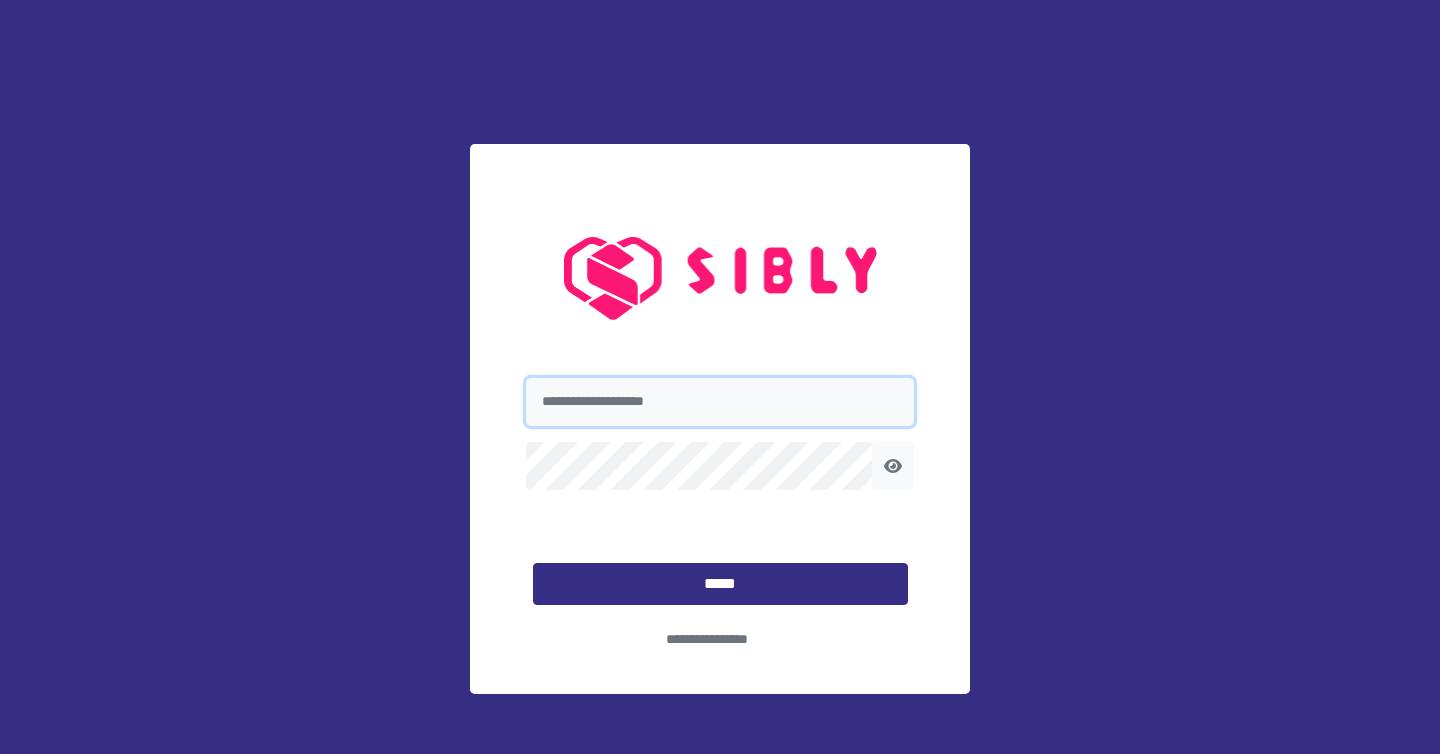 type on "**********" 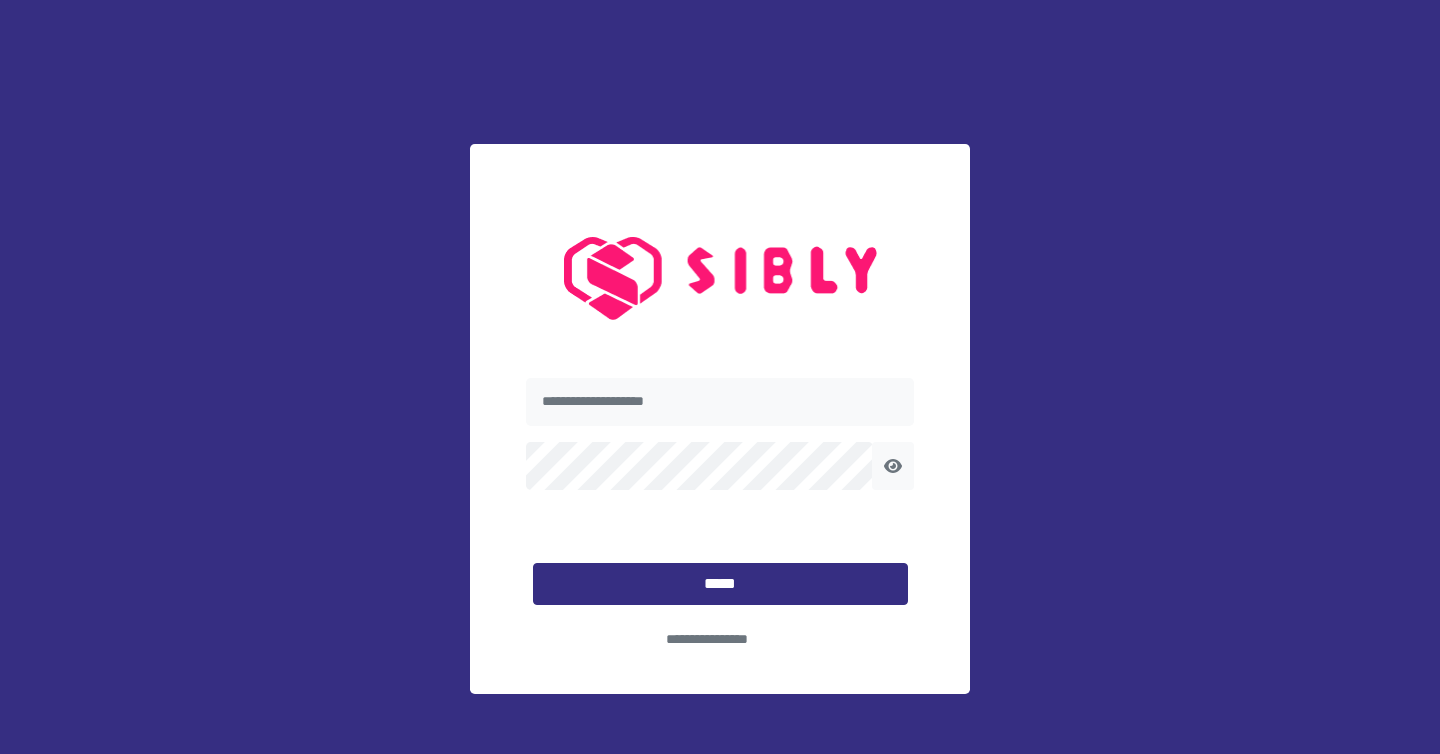 scroll, scrollTop: 0, scrollLeft: 0, axis: both 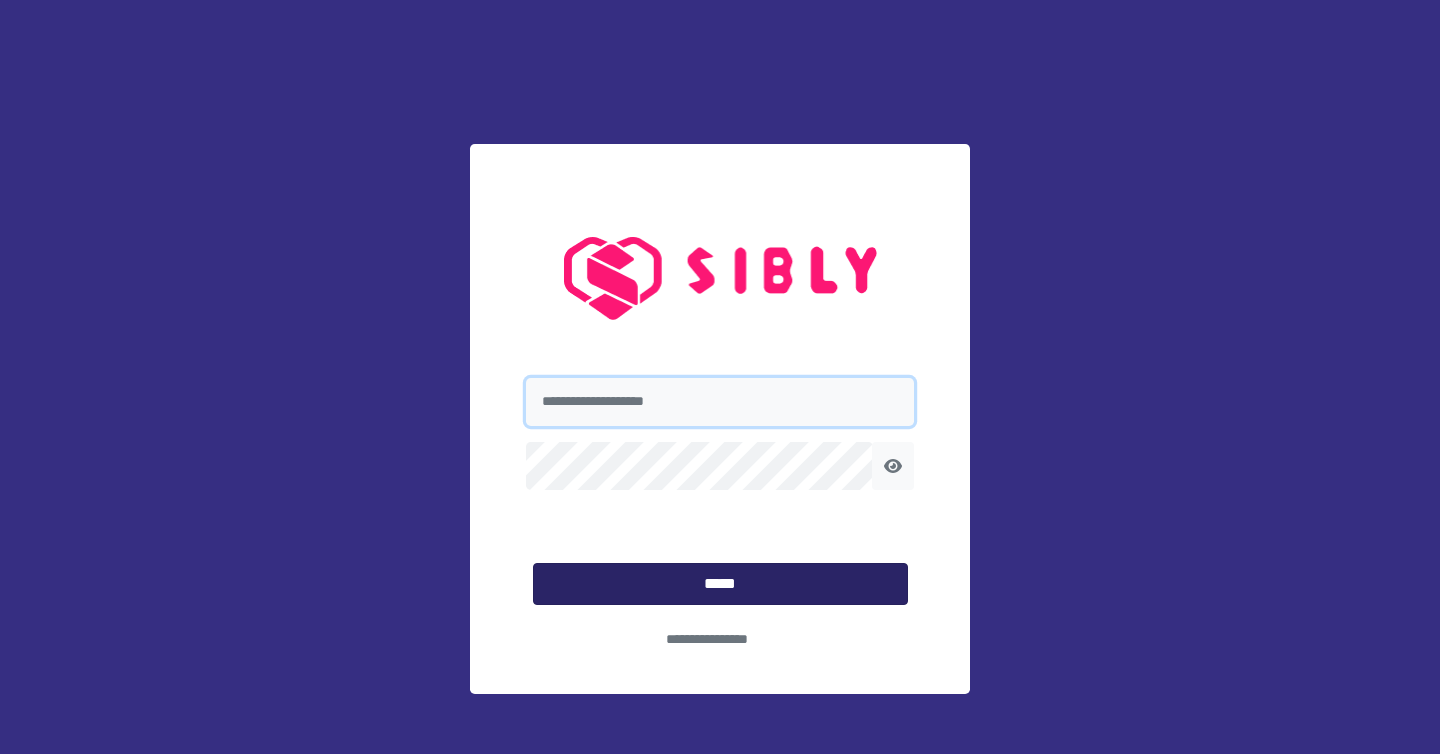 type on "**********" 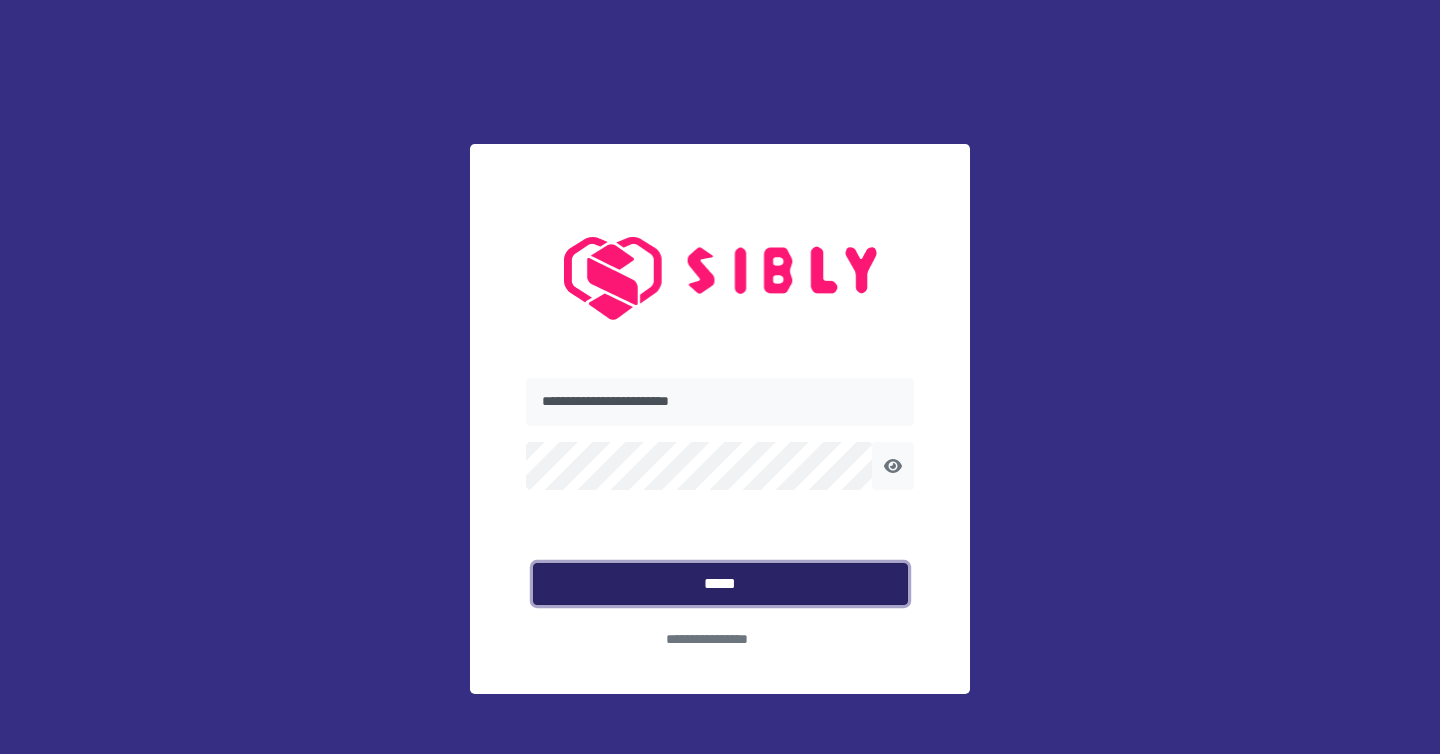 click on "*****" at bounding box center [720, 584] 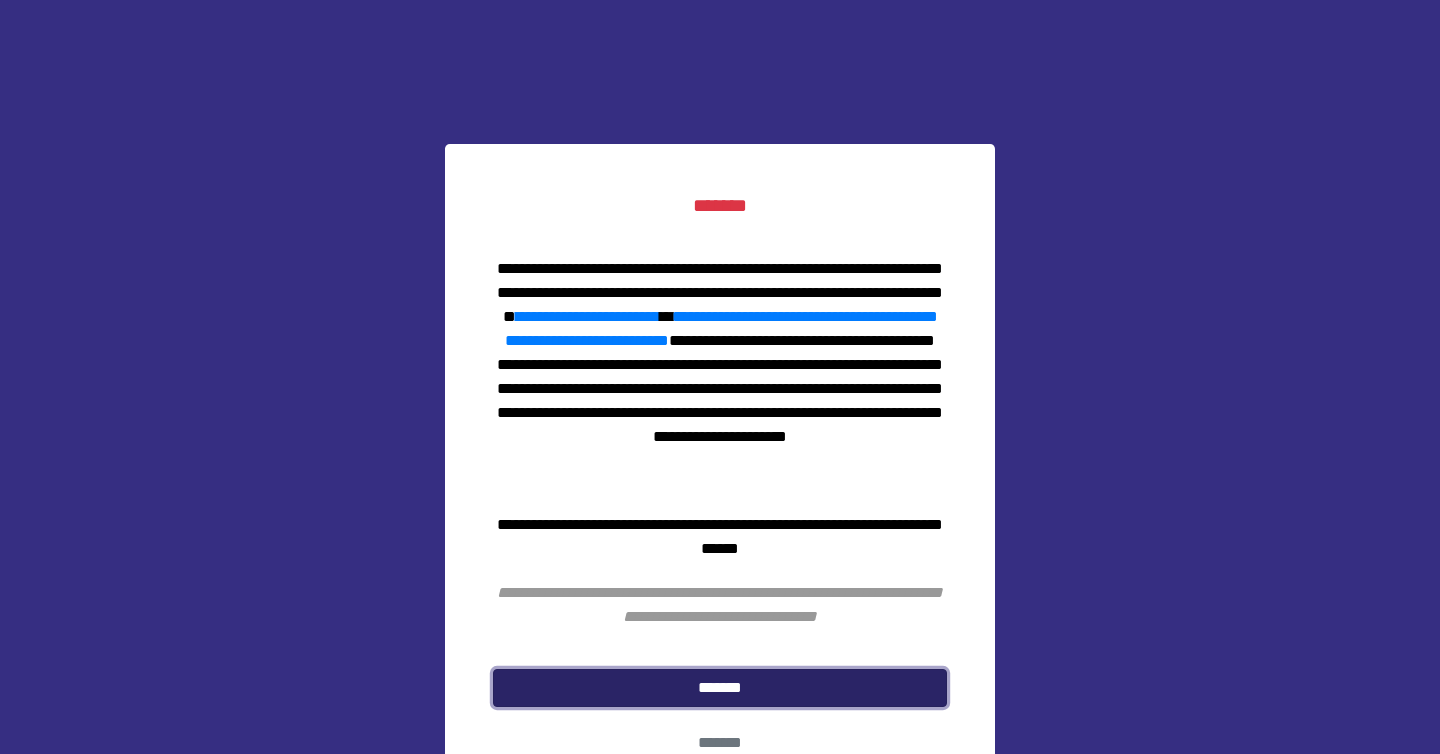 click on "*******" at bounding box center (720, 688) 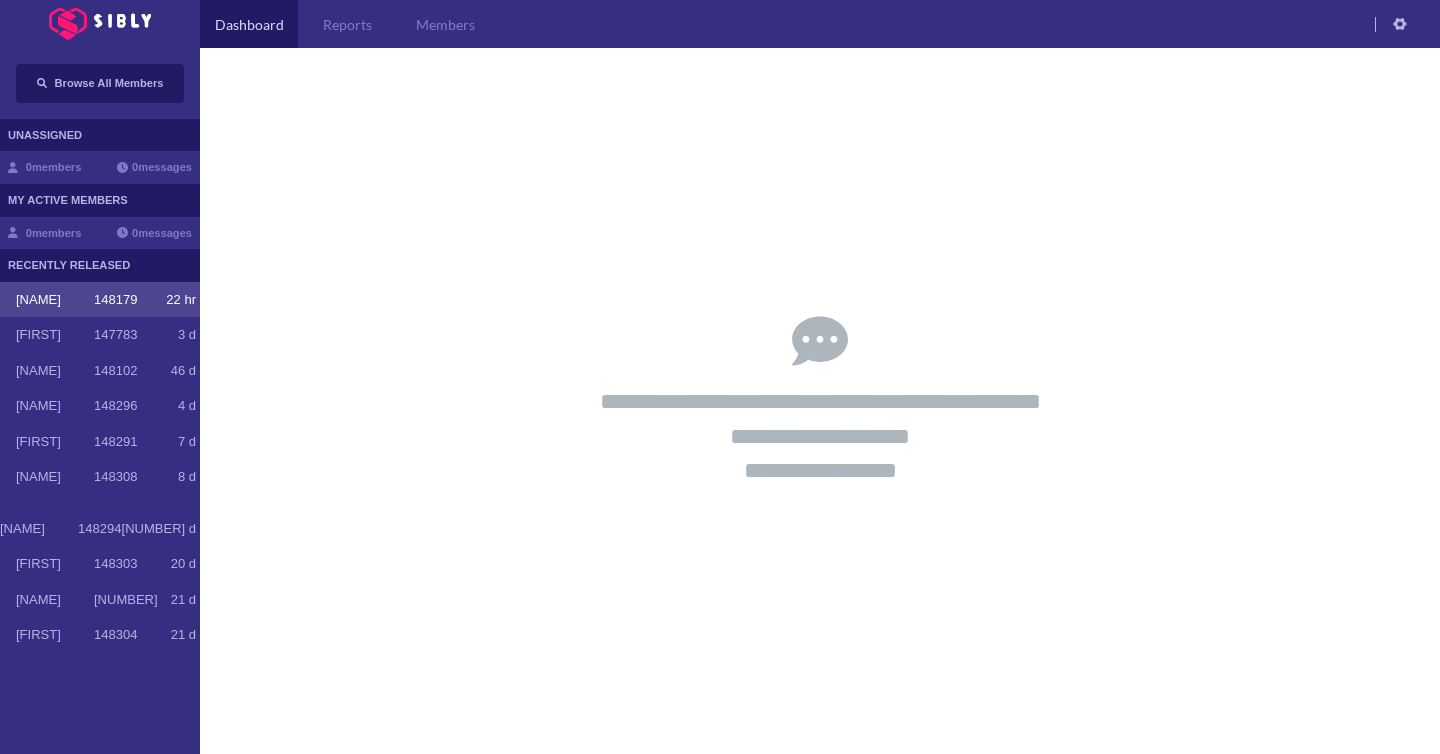 click on "[FIRST] [NUMBER] [NUMBER] hr" at bounding box center [100, 300] 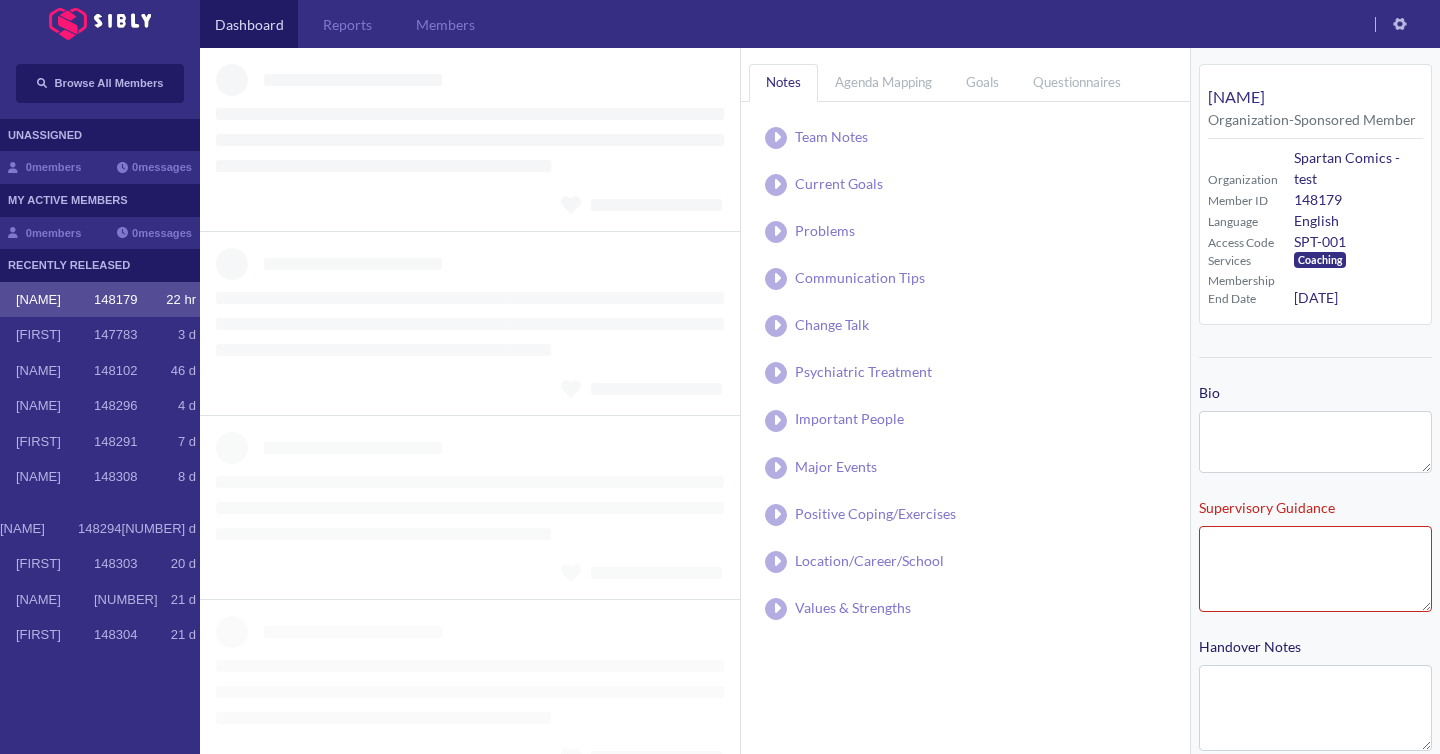 type on "**********" 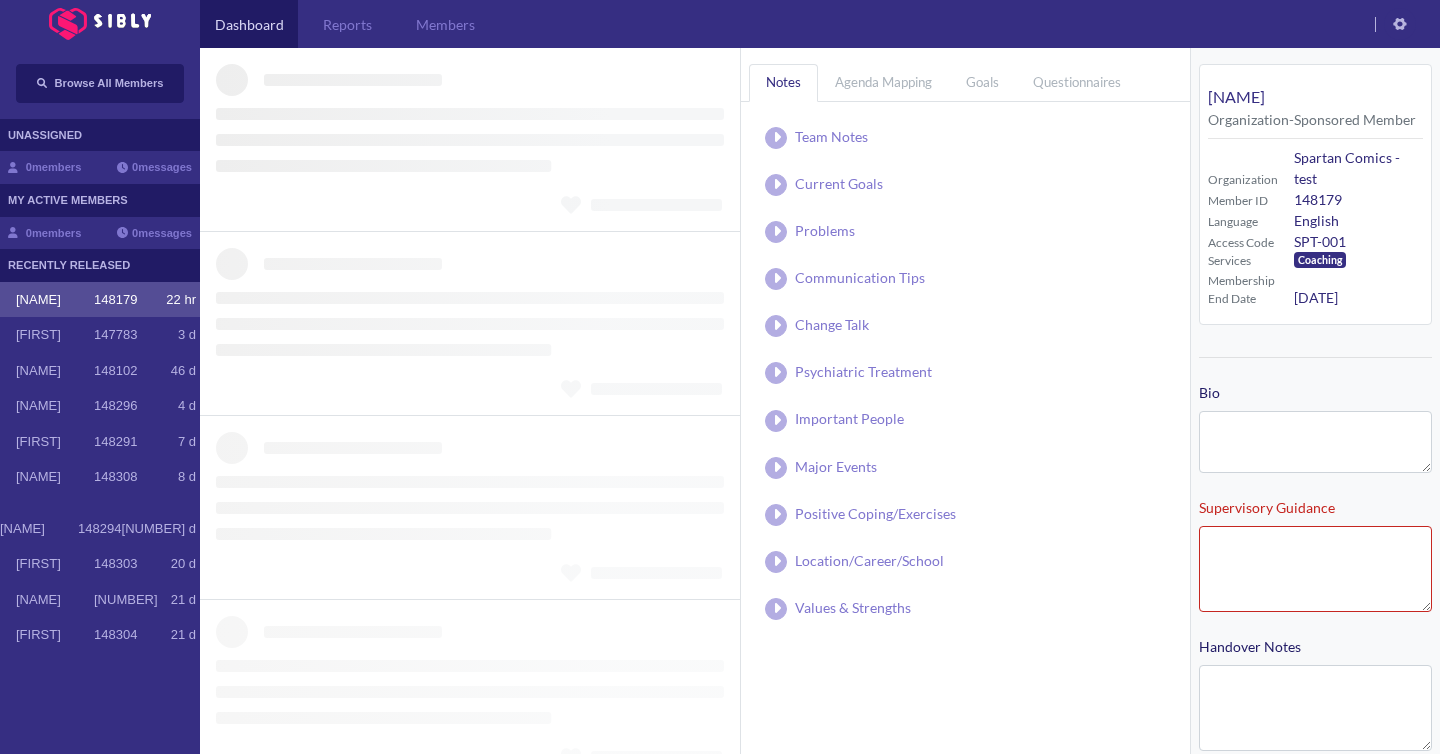 type on "**********" 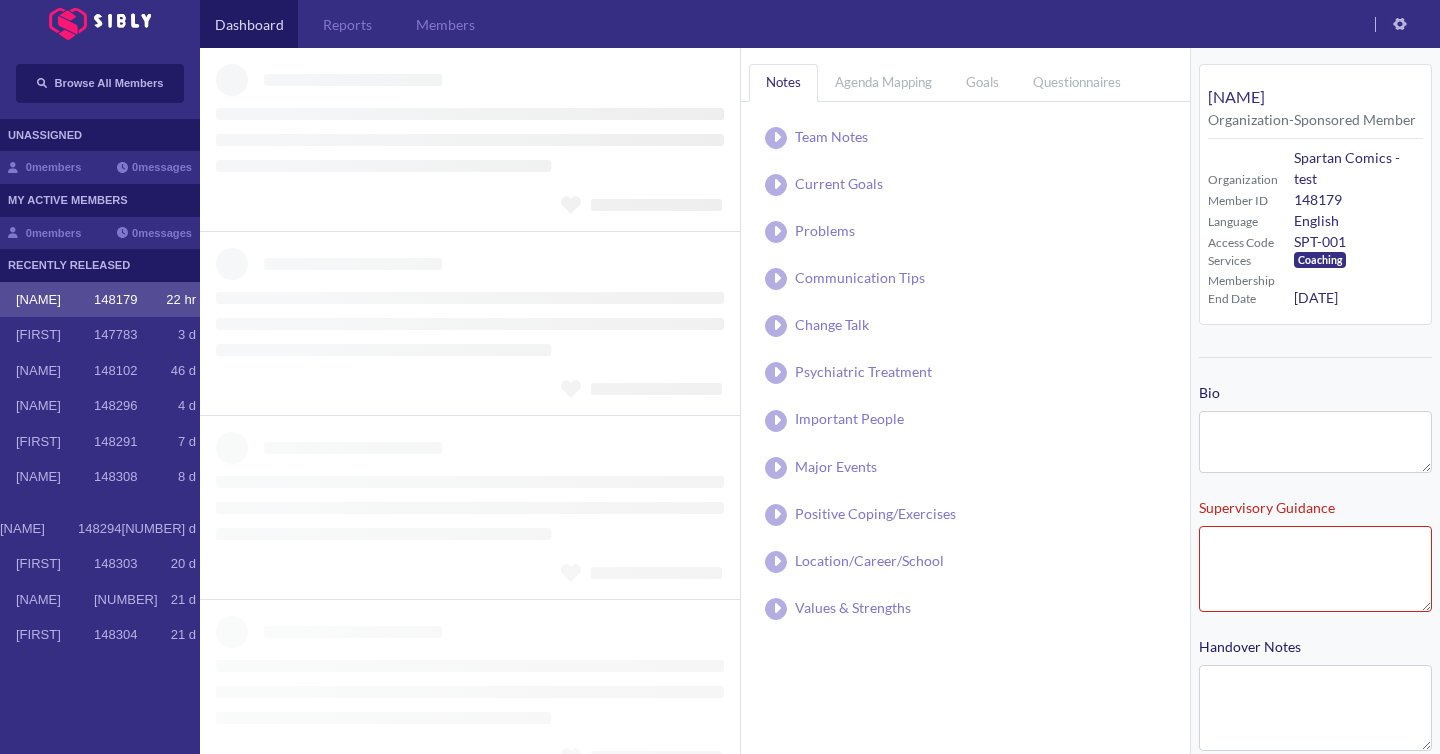type on "**********" 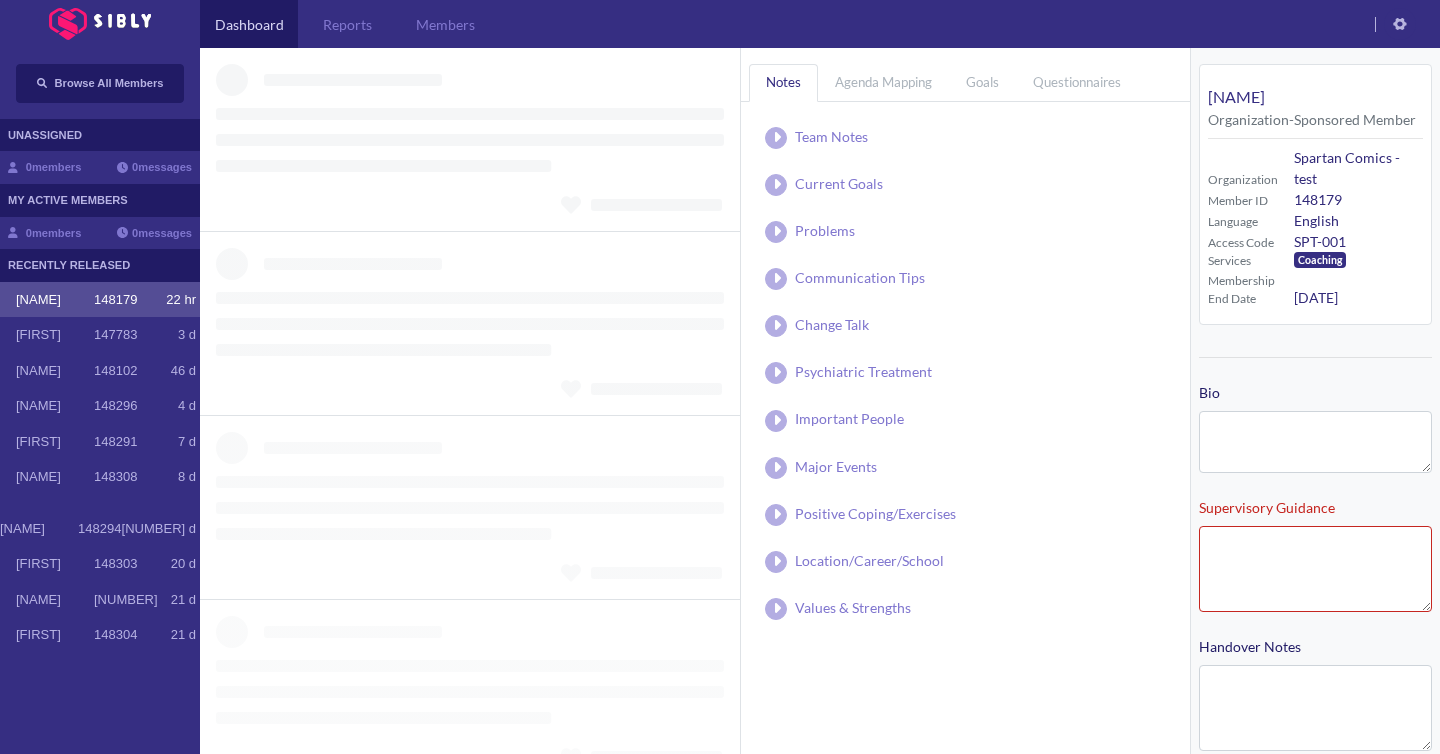 type on "**********" 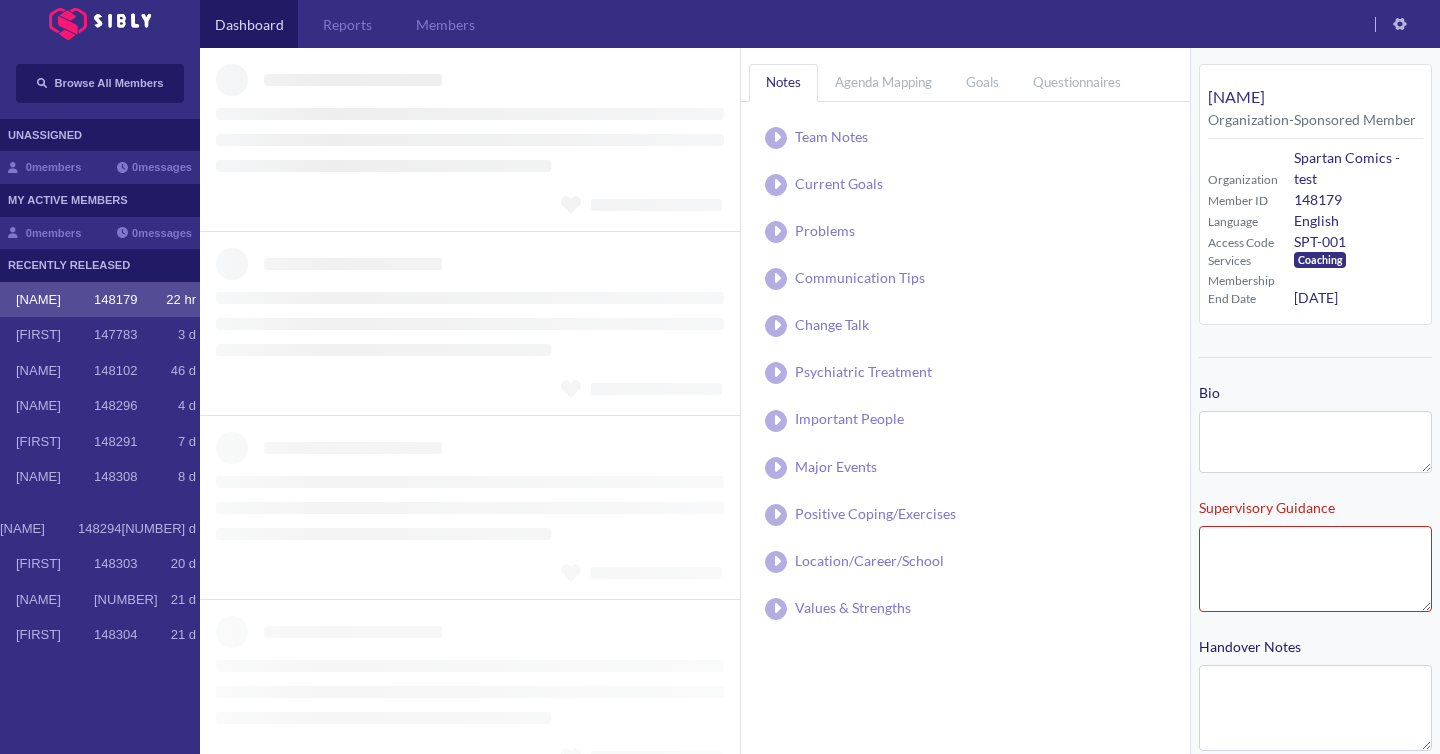 type on "**********" 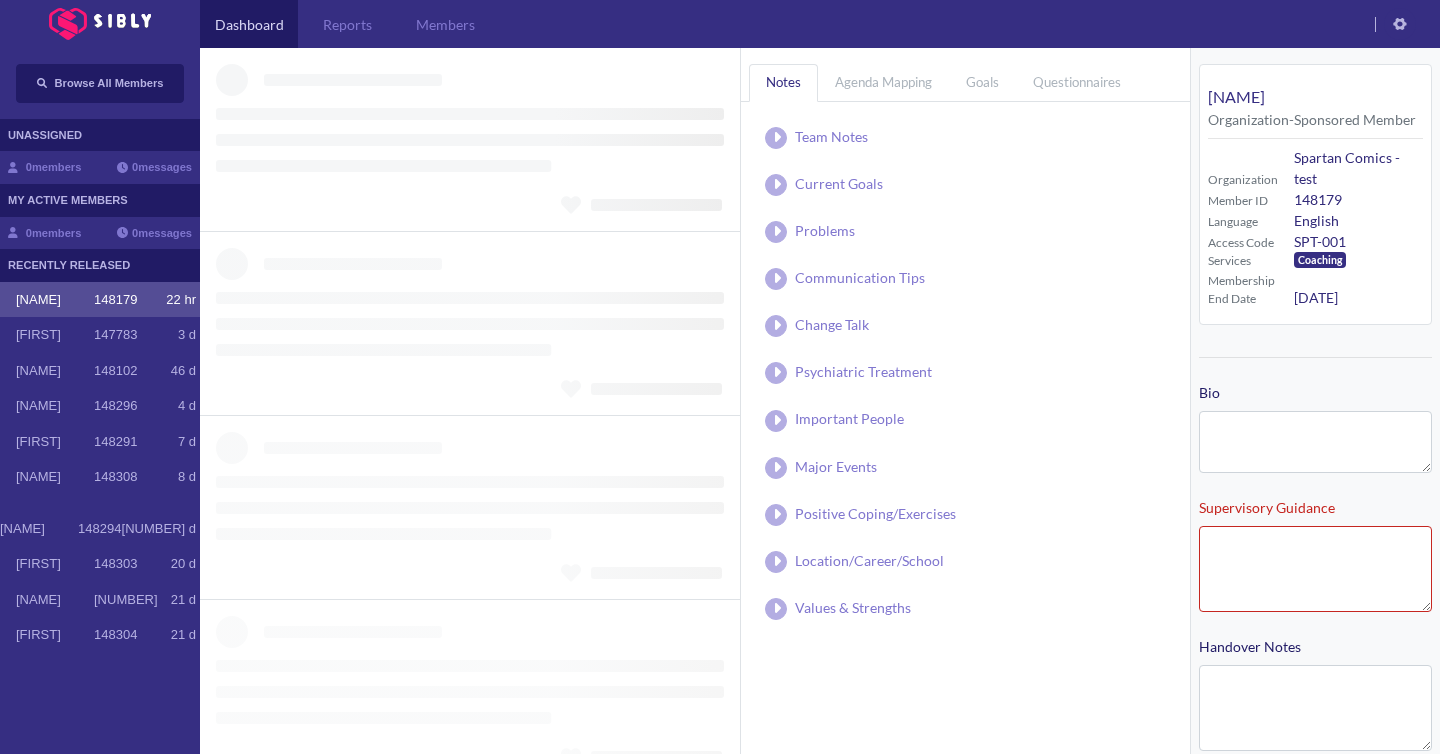 type on "**********" 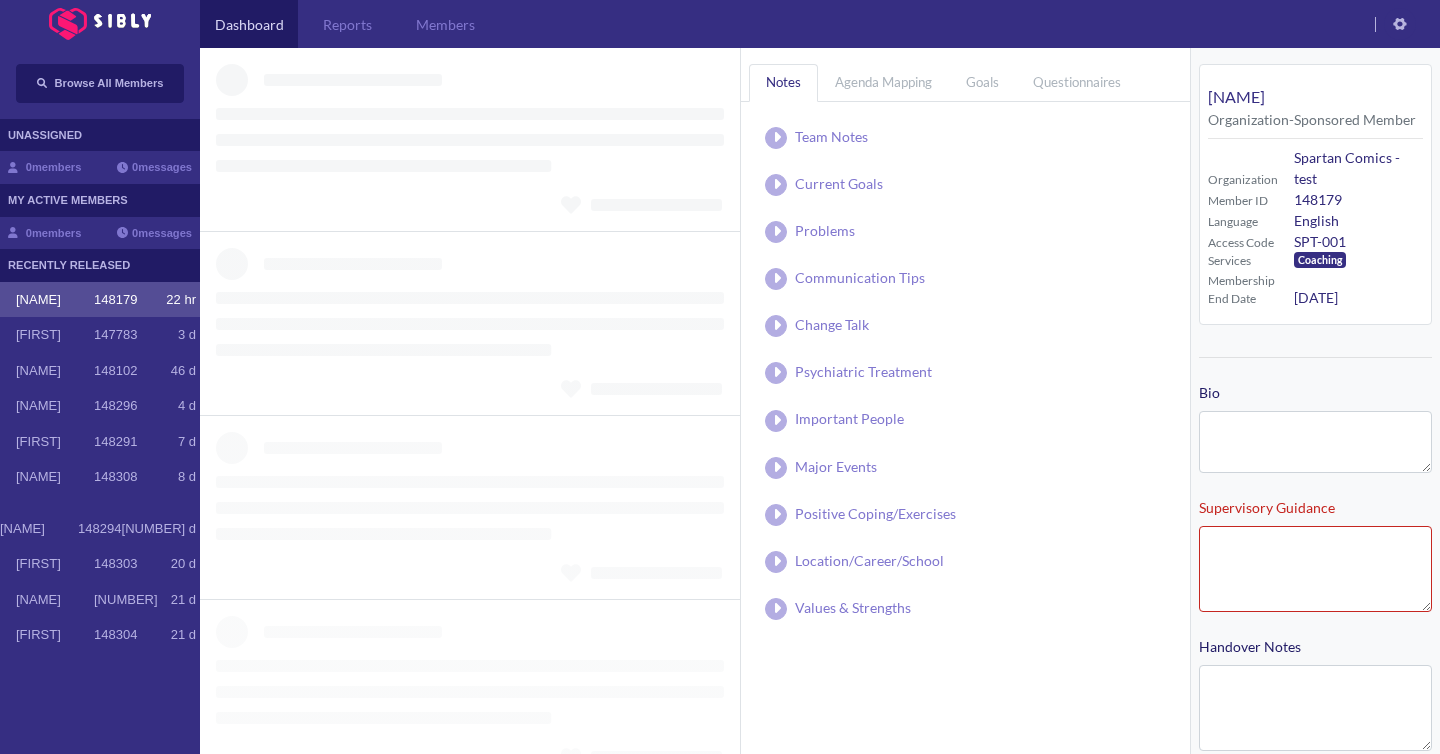type on "**********" 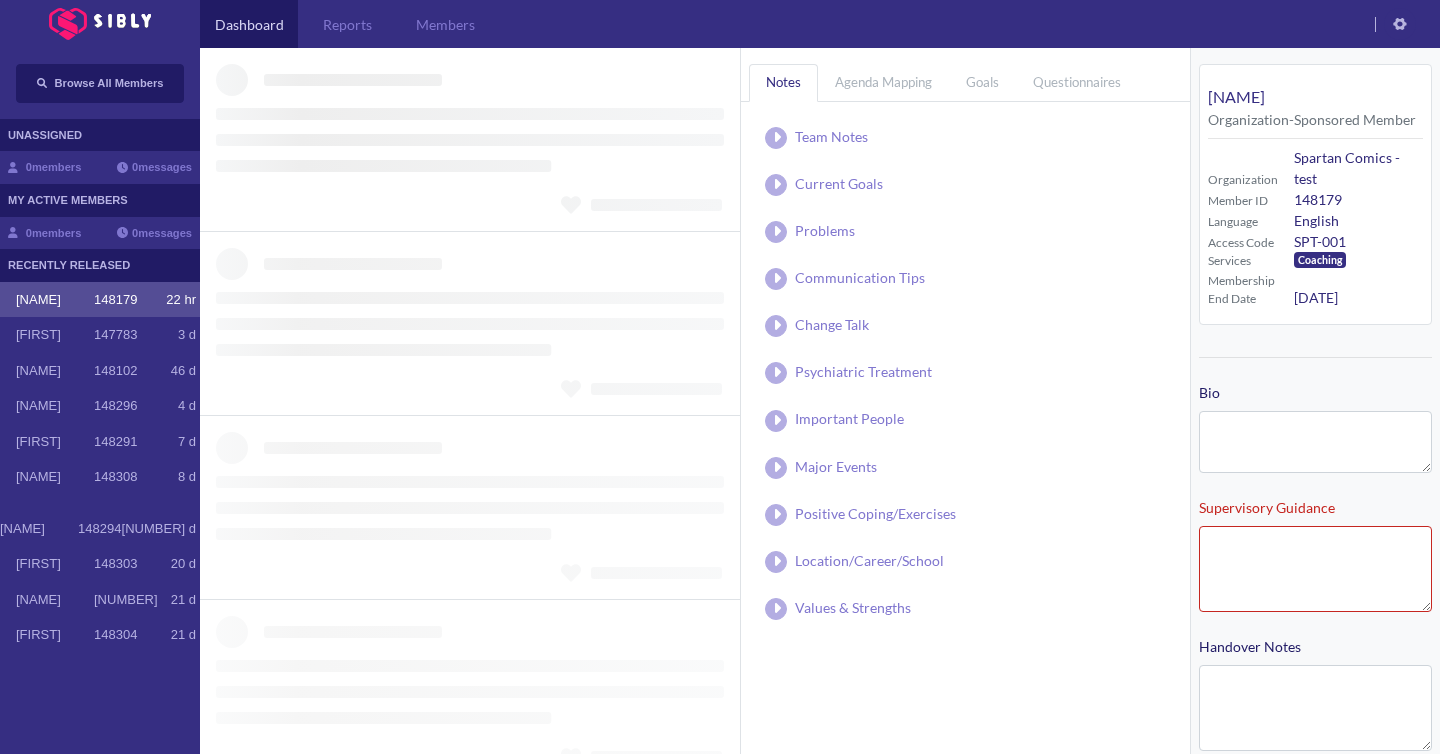 type on "**********" 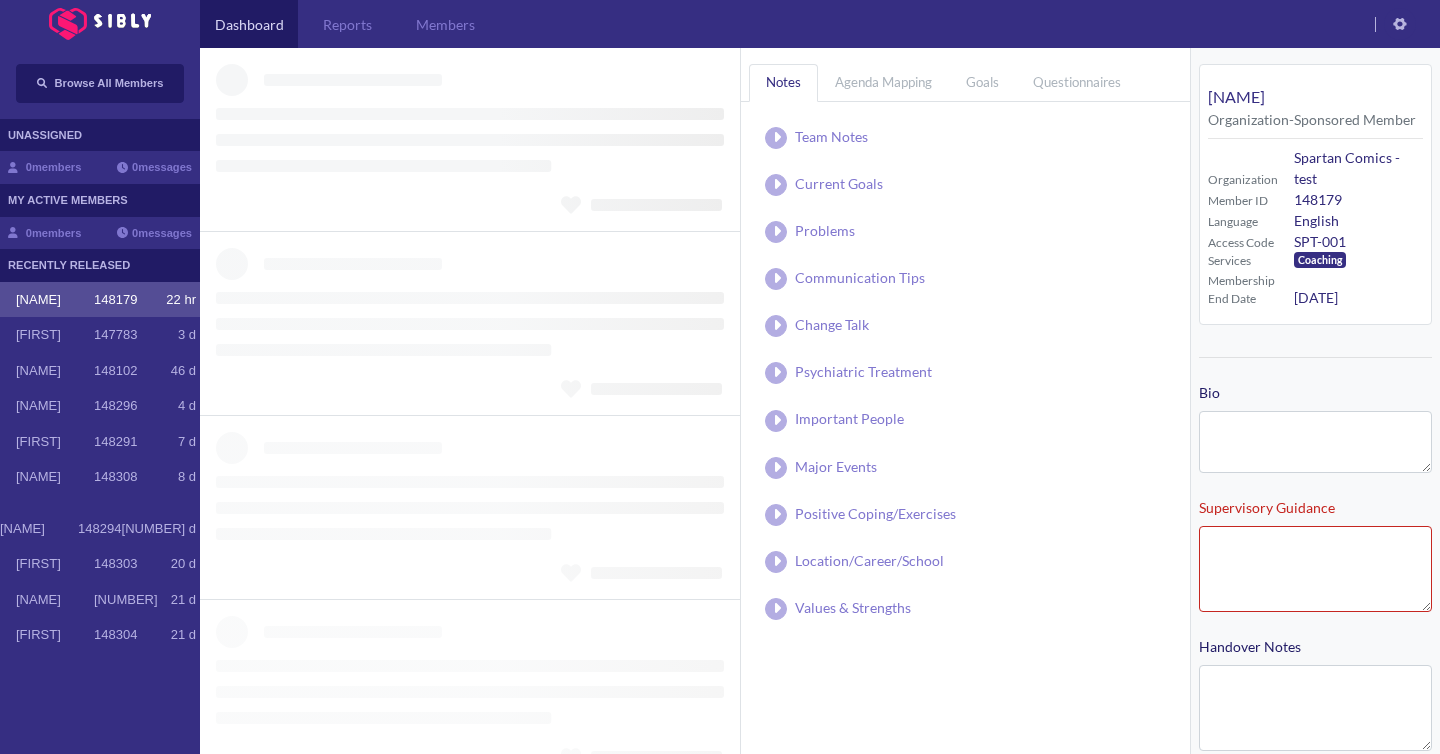 type on "**********" 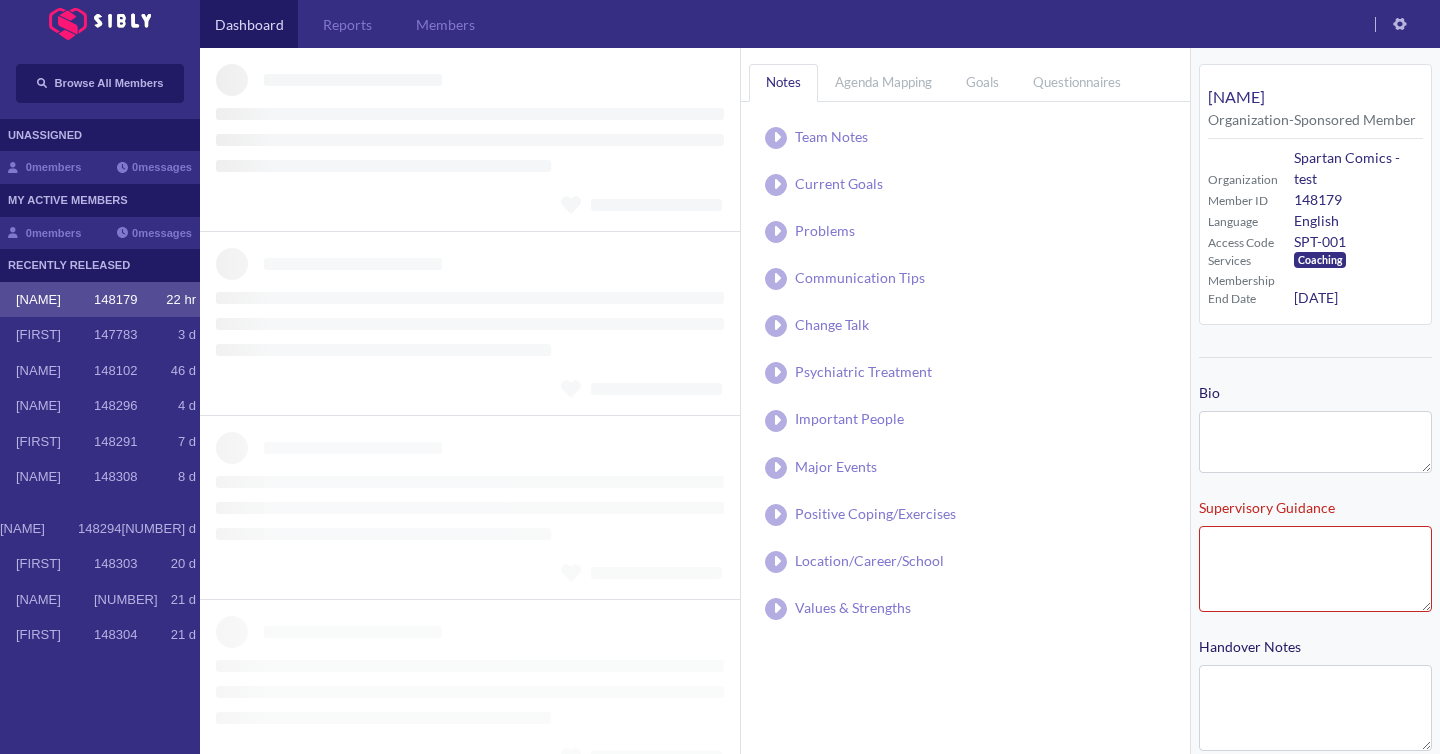 type on "**********" 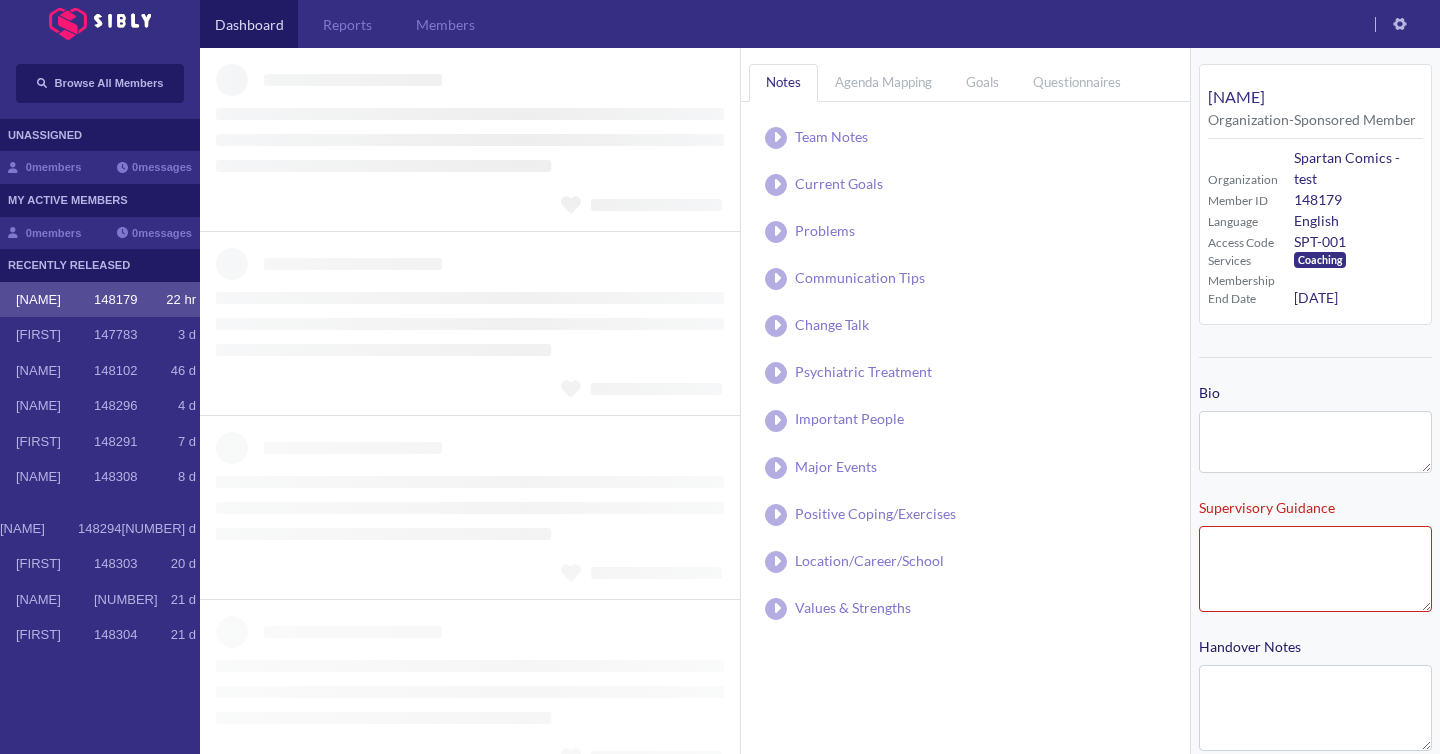 type on "**********" 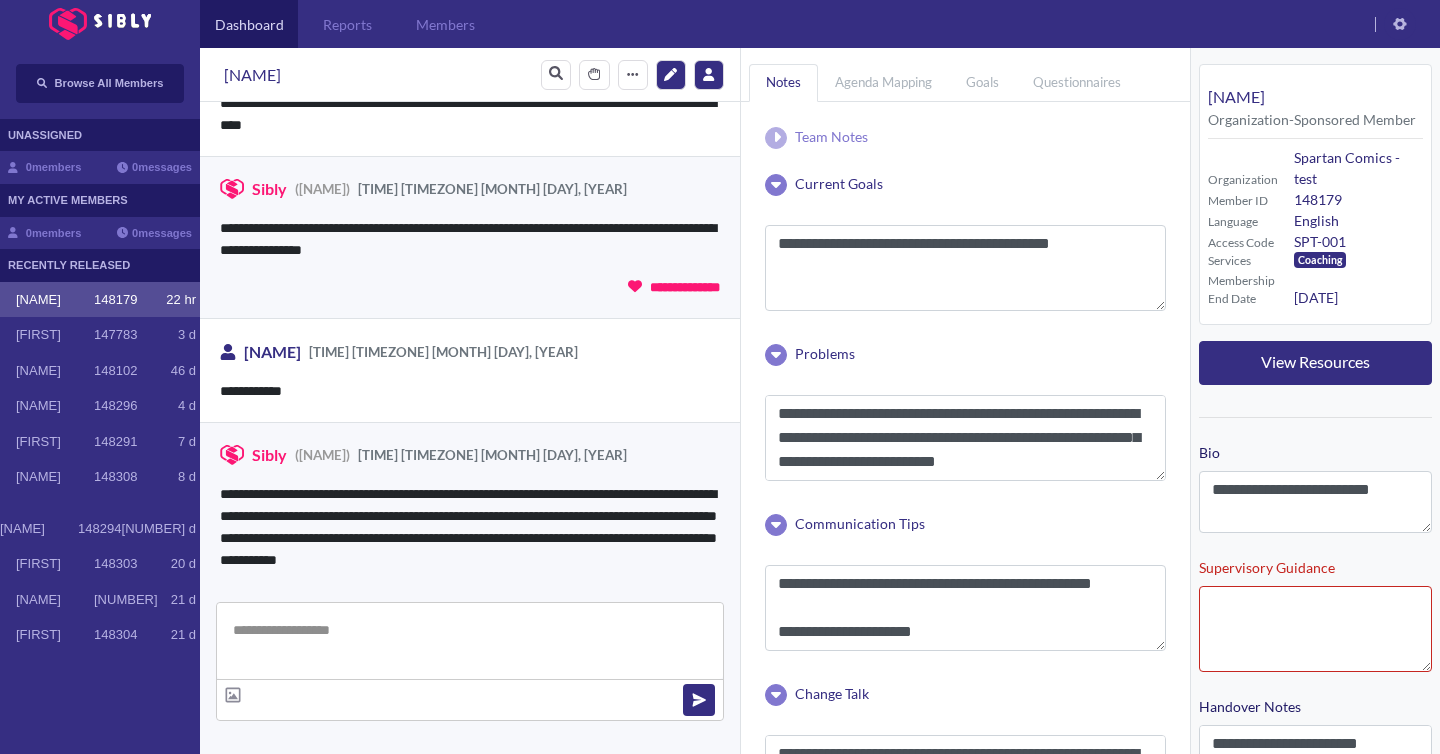 scroll, scrollTop: 3884, scrollLeft: 0, axis: vertical 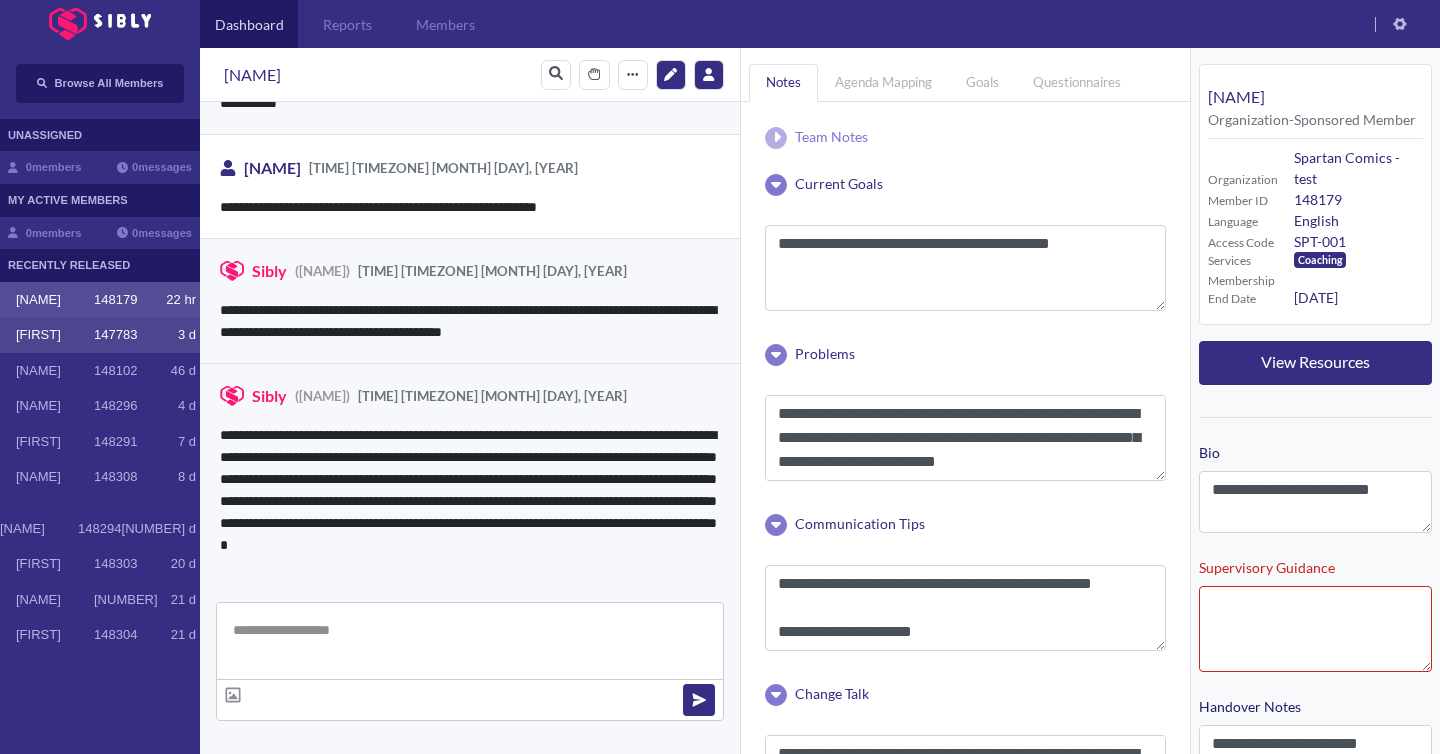 click on "[NAME] [ID] [TIME]" at bounding box center (100, 335) 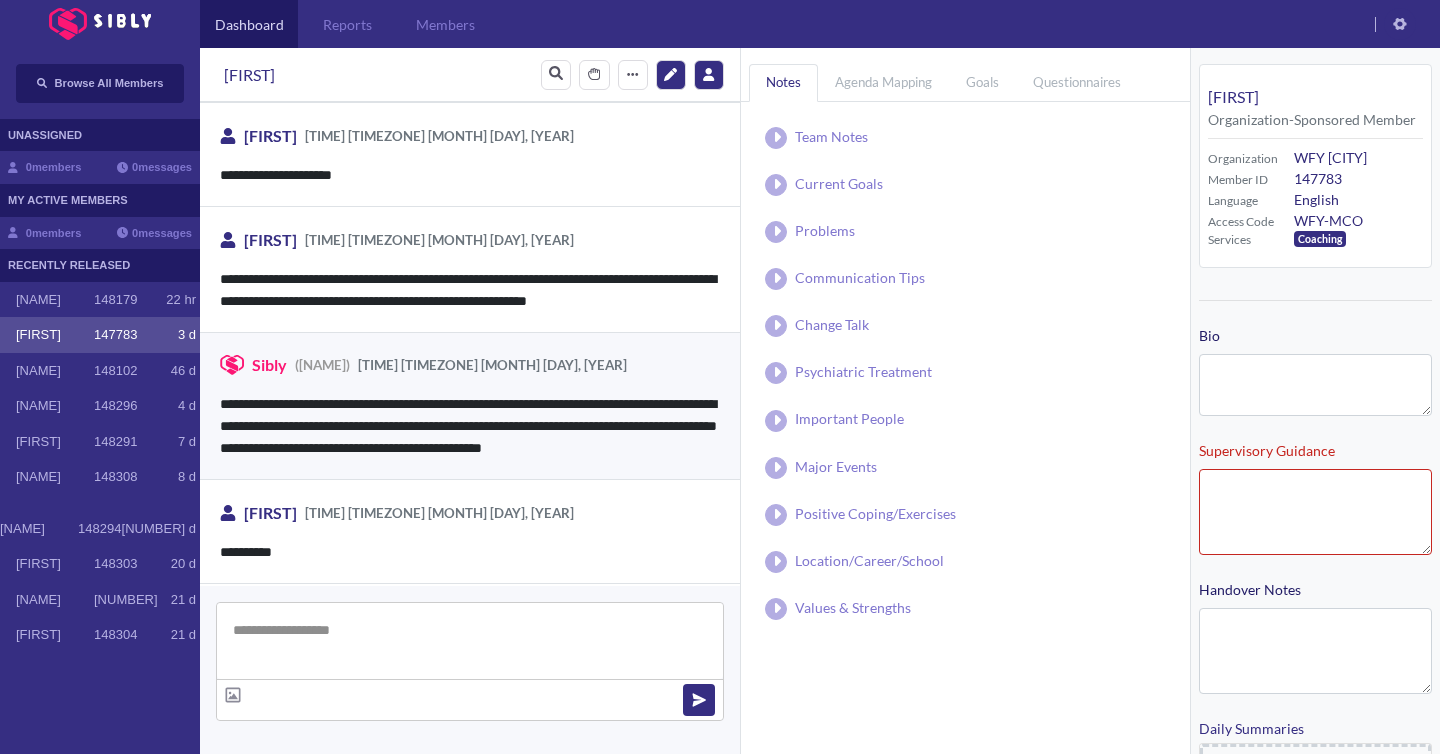 type on "**********" 